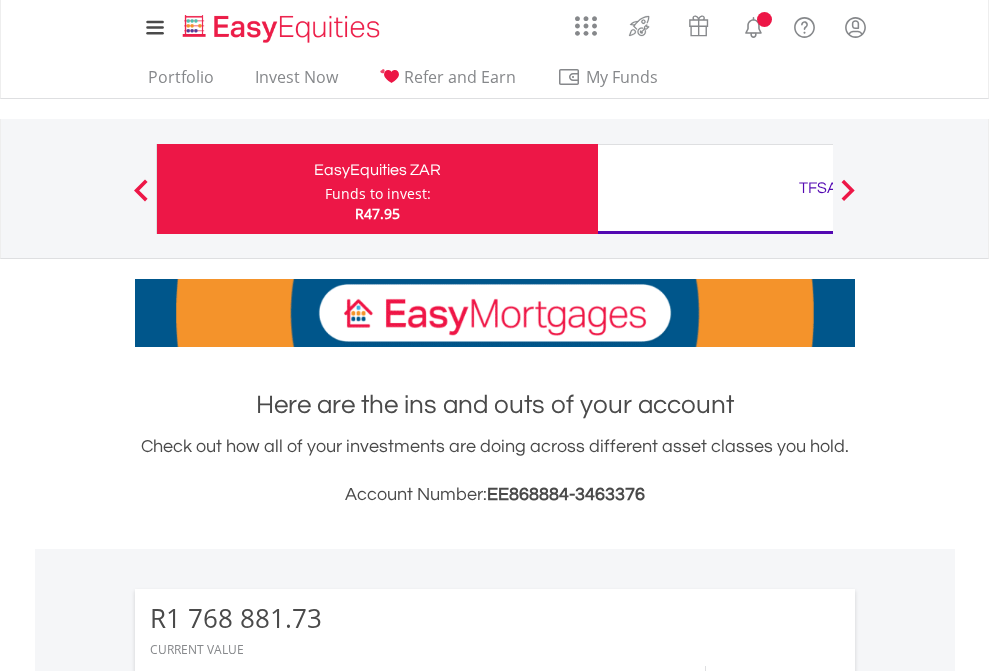 scroll, scrollTop: 0, scrollLeft: 0, axis: both 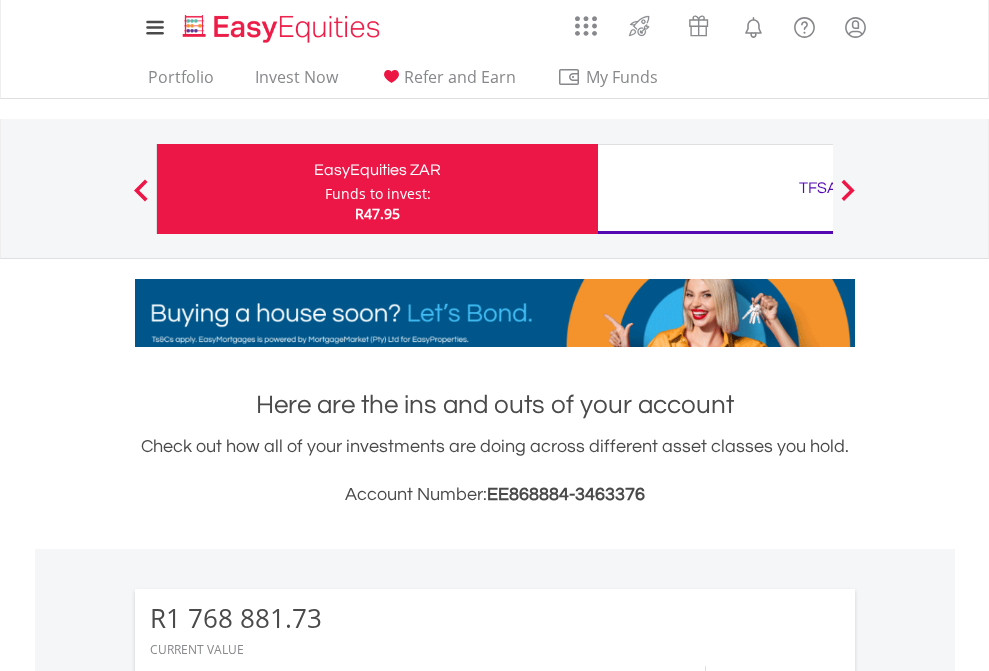 click on "Funds to invest:" at bounding box center [378, 194] 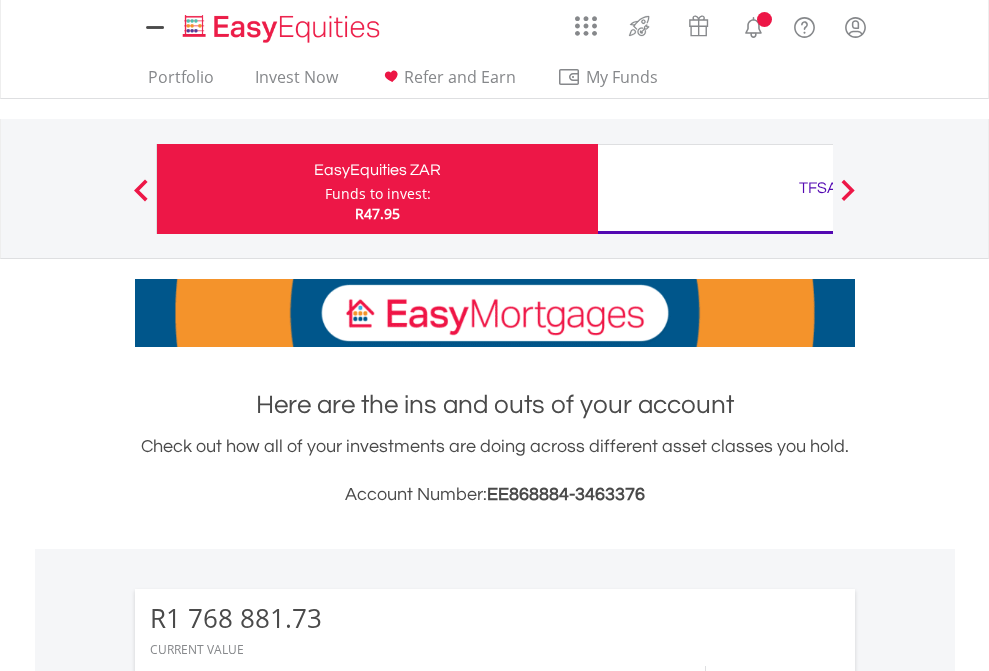scroll, scrollTop: 0, scrollLeft: 0, axis: both 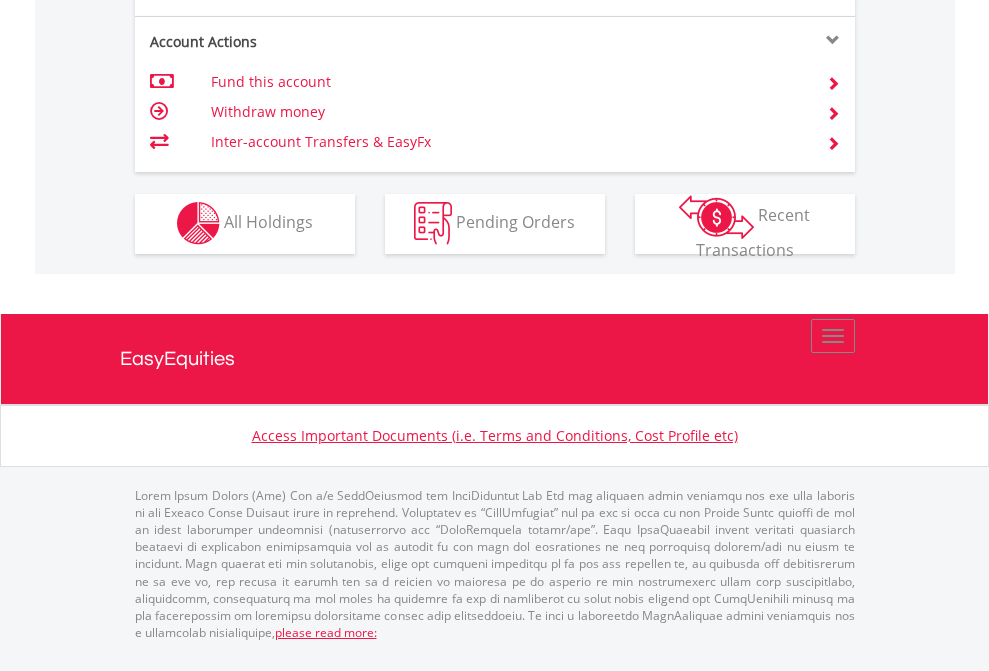 click on "Investment types" at bounding box center [706, -337] 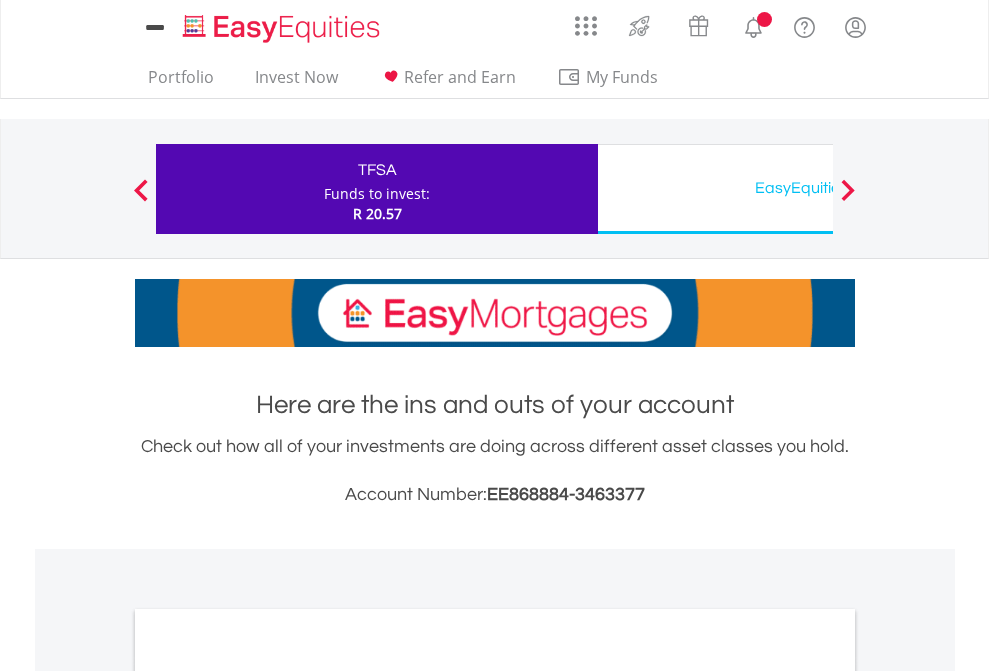scroll, scrollTop: 0, scrollLeft: 0, axis: both 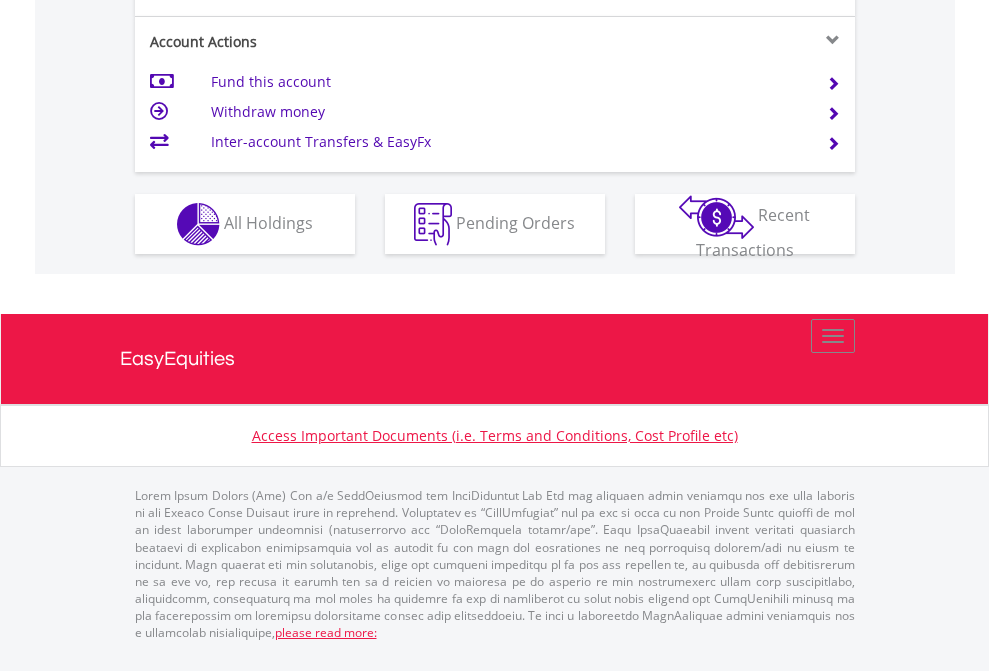 click on "Investment types" at bounding box center (706, -337) 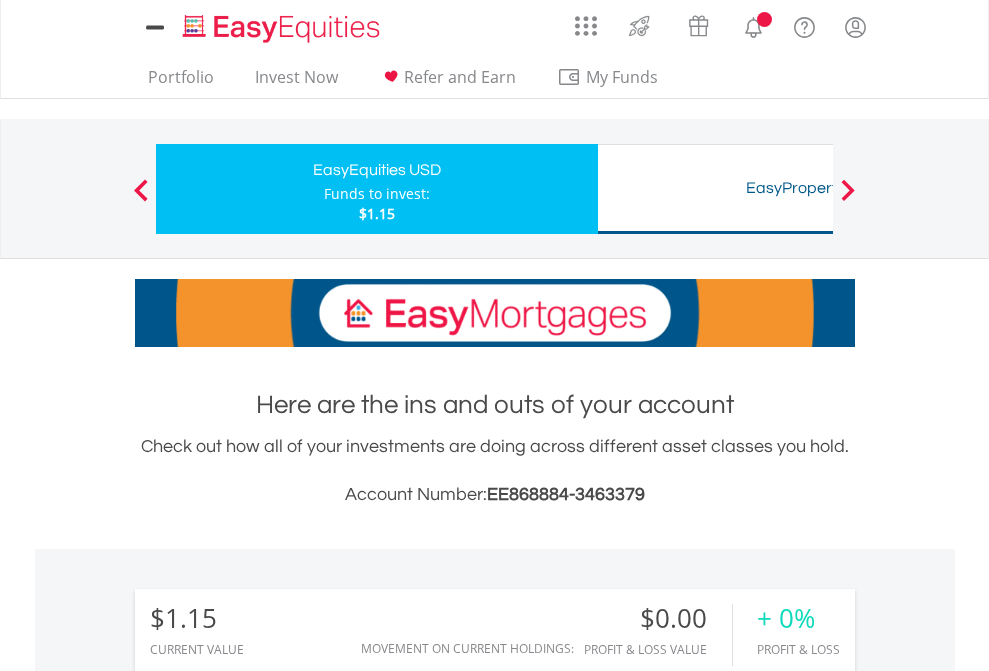 scroll, scrollTop: 0, scrollLeft: 0, axis: both 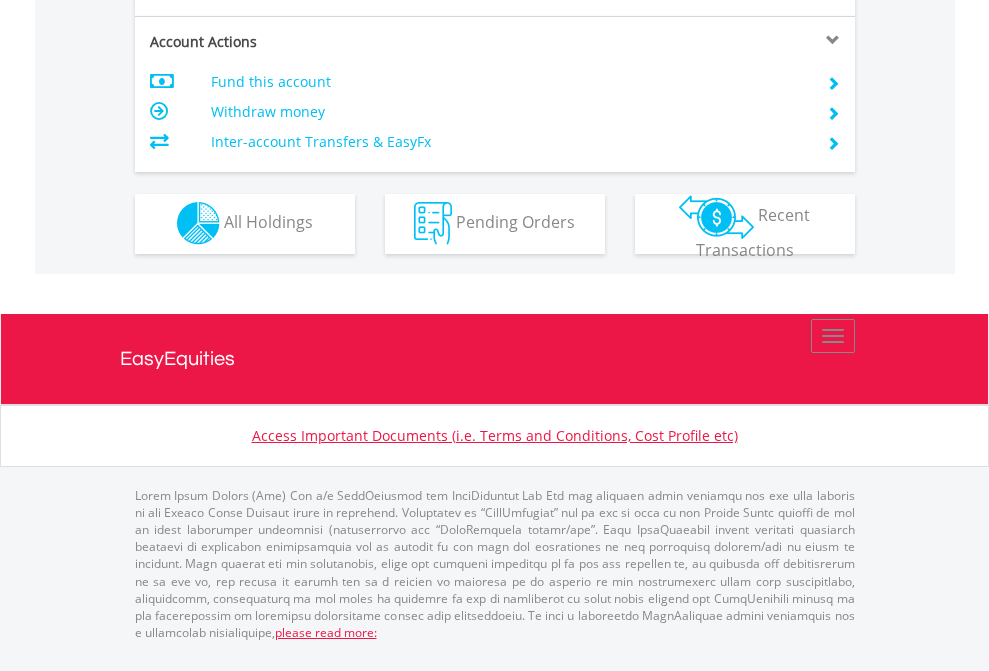 click on "Investment types" at bounding box center (706, -353) 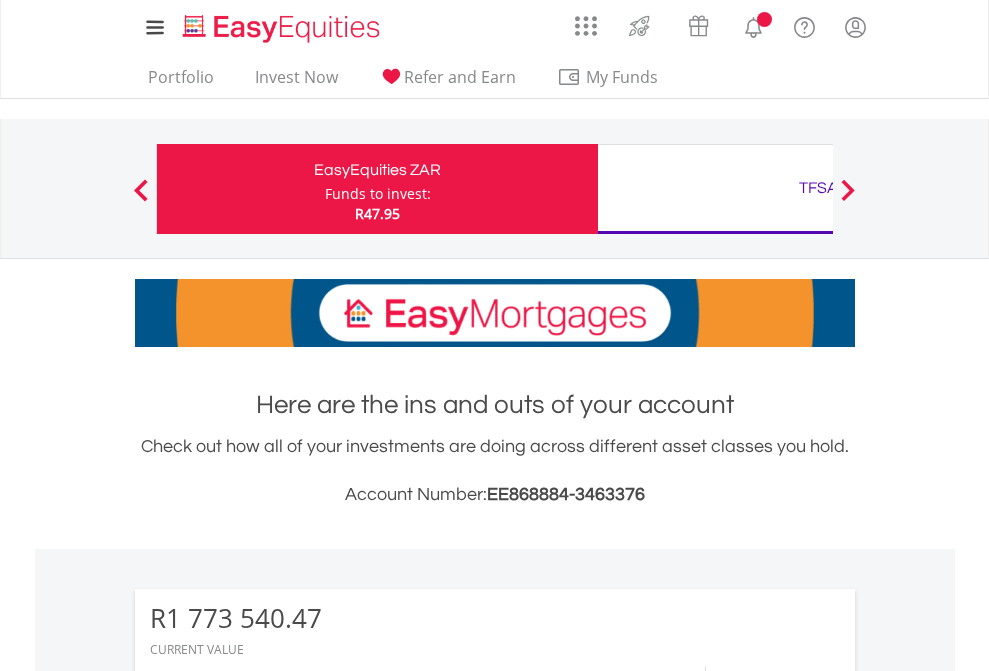 scroll, scrollTop: 0, scrollLeft: 0, axis: both 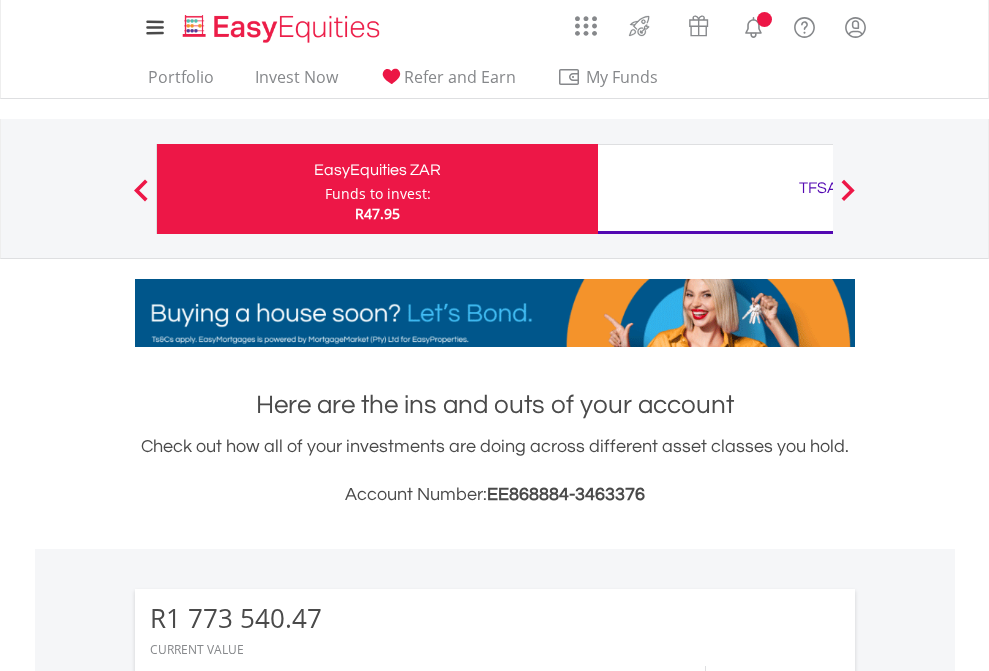 click on "All Holdings" at bounding box center (268, 1628) 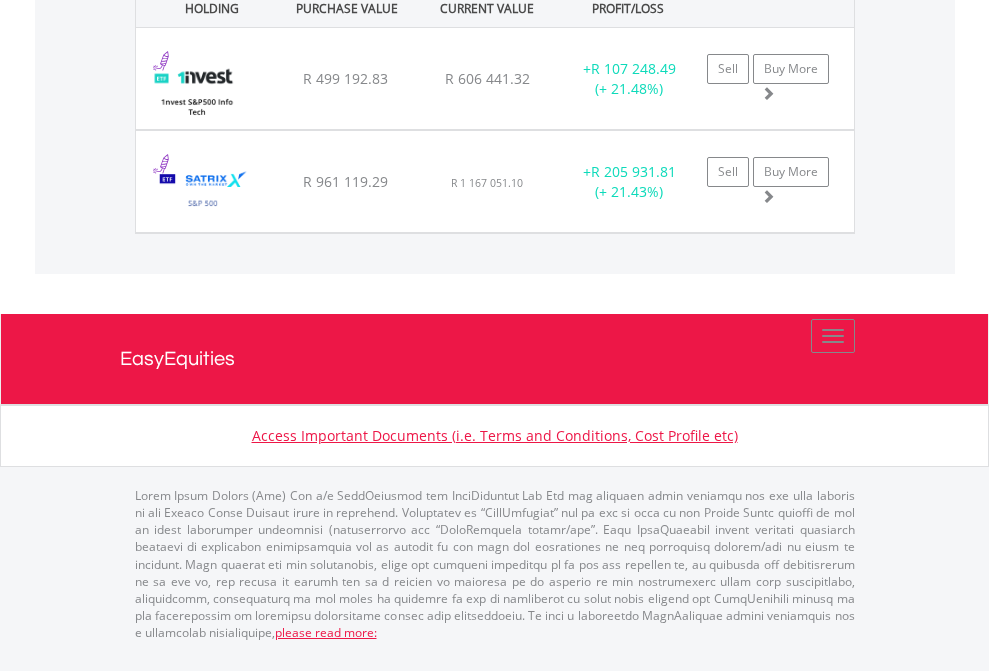 click on "TFSA" at bounding box center [818, -1603] 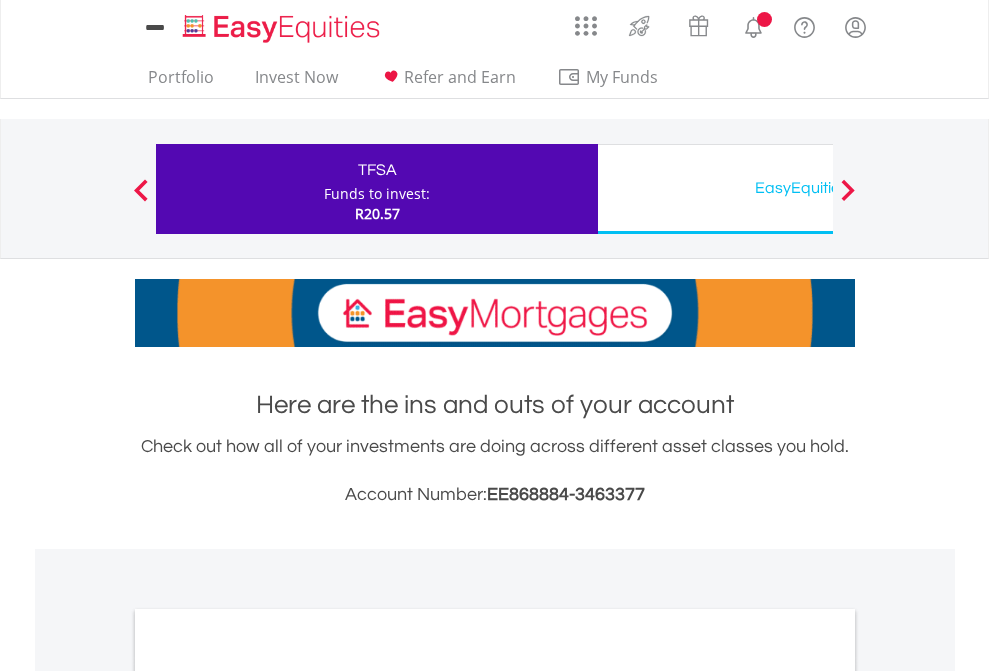scroll, scrollTop: 0, scrollLeft: 0, axis: both 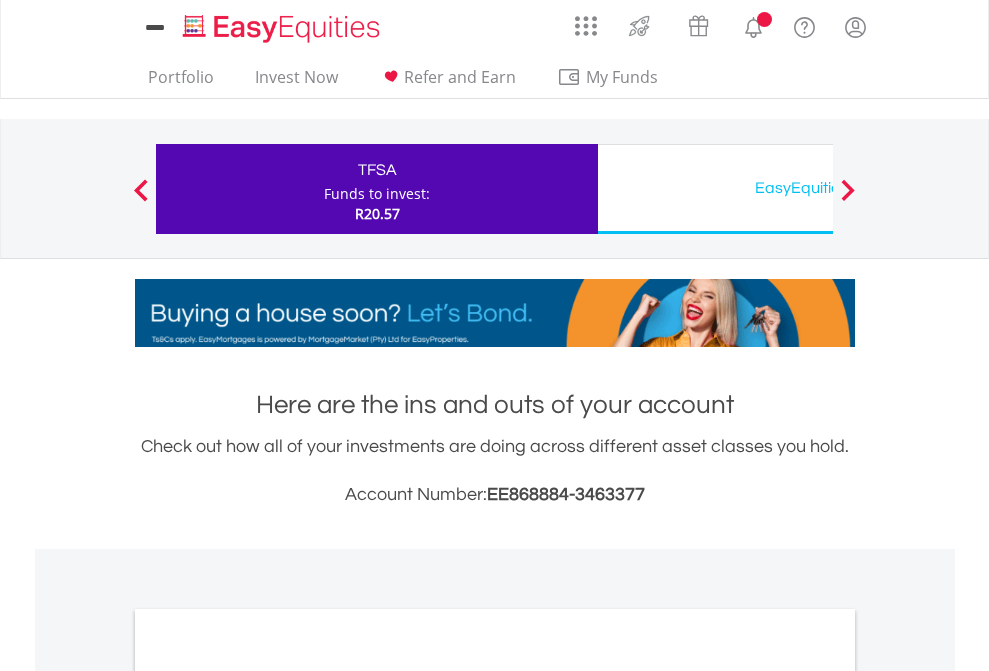 click on "All Holdings" at bounding box center (268, 1096) 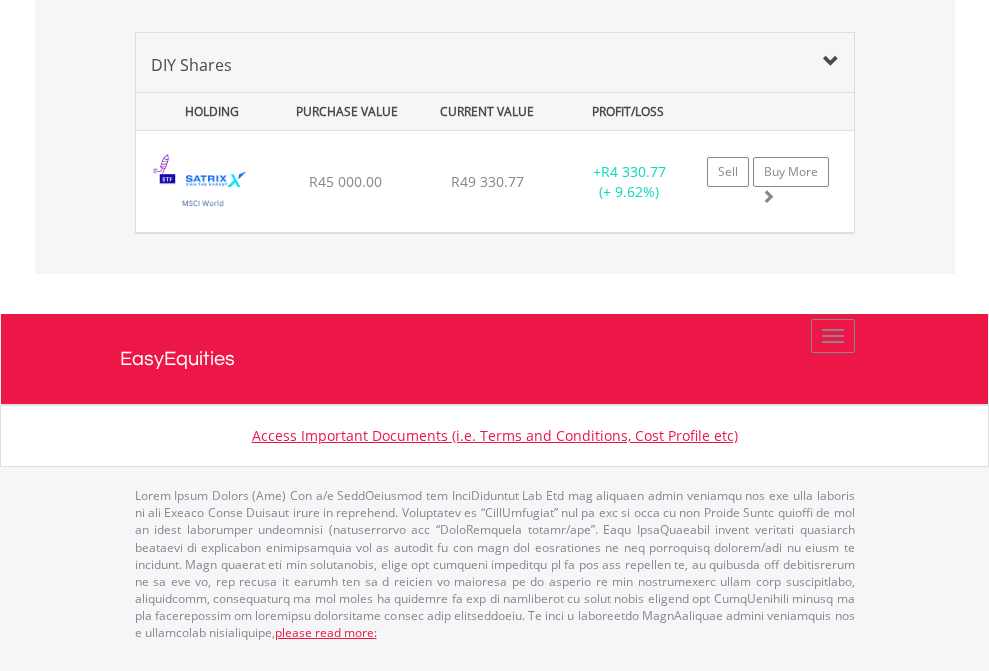 click on "EasyEquities USD" at bounding box center [818, -968] 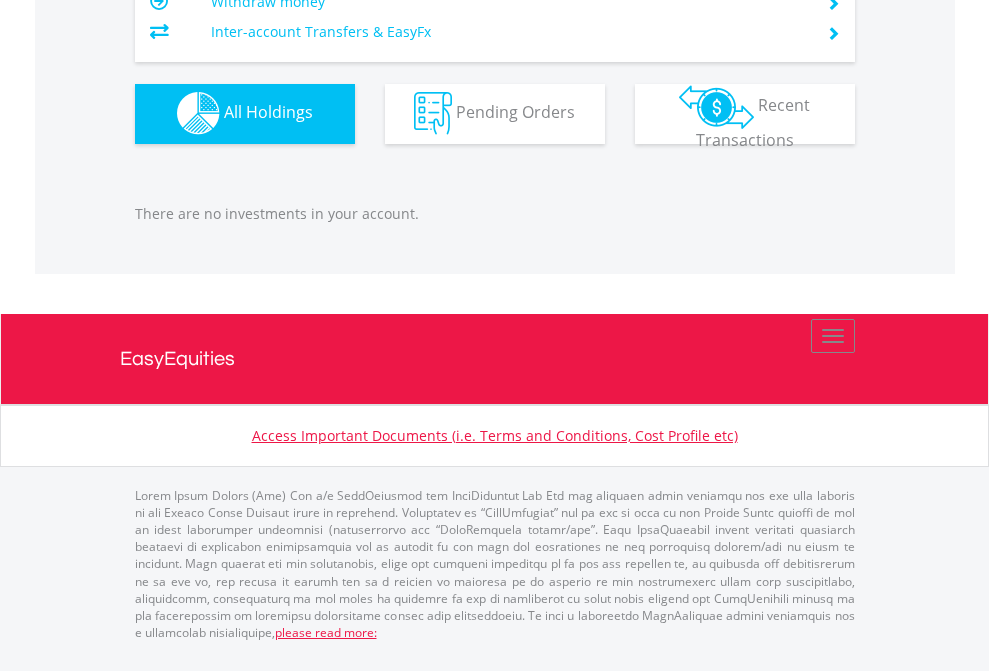 scroll, scrollTop: 1980, scrollLeft: 0, axis: vertical 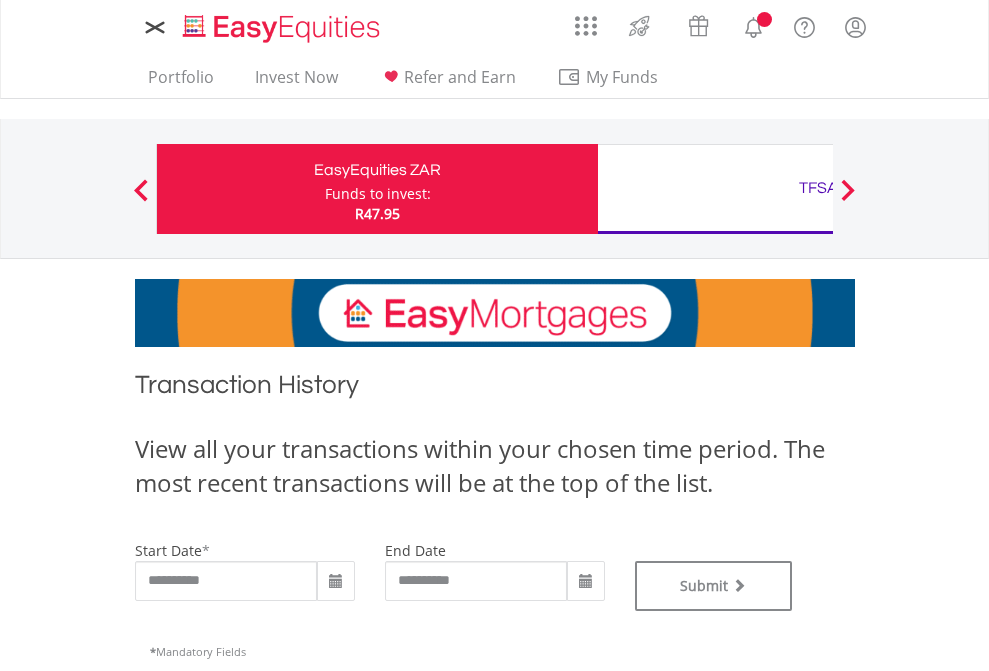 type on "**********" 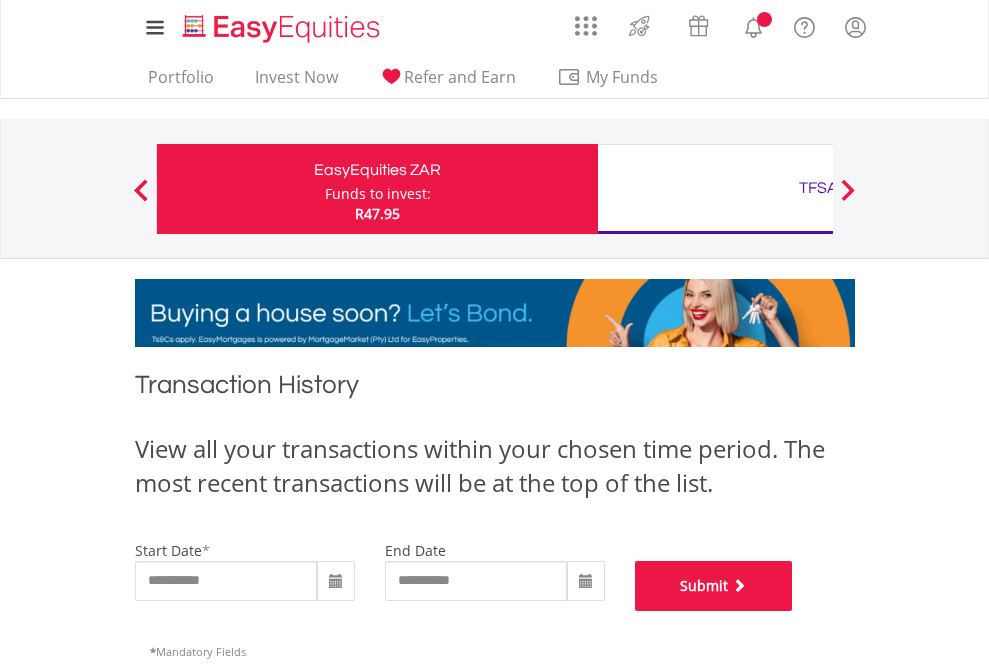 click on "Submit" at bounding box center (714, 586) 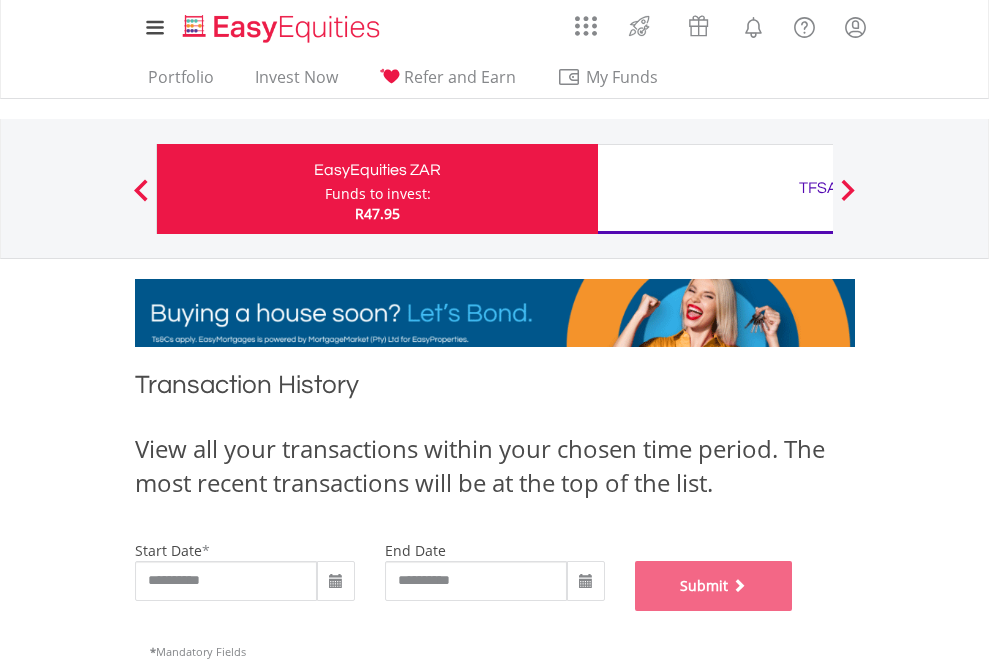 scroll, scrollTop: 811, scrollLeft: 0, axis: vertical 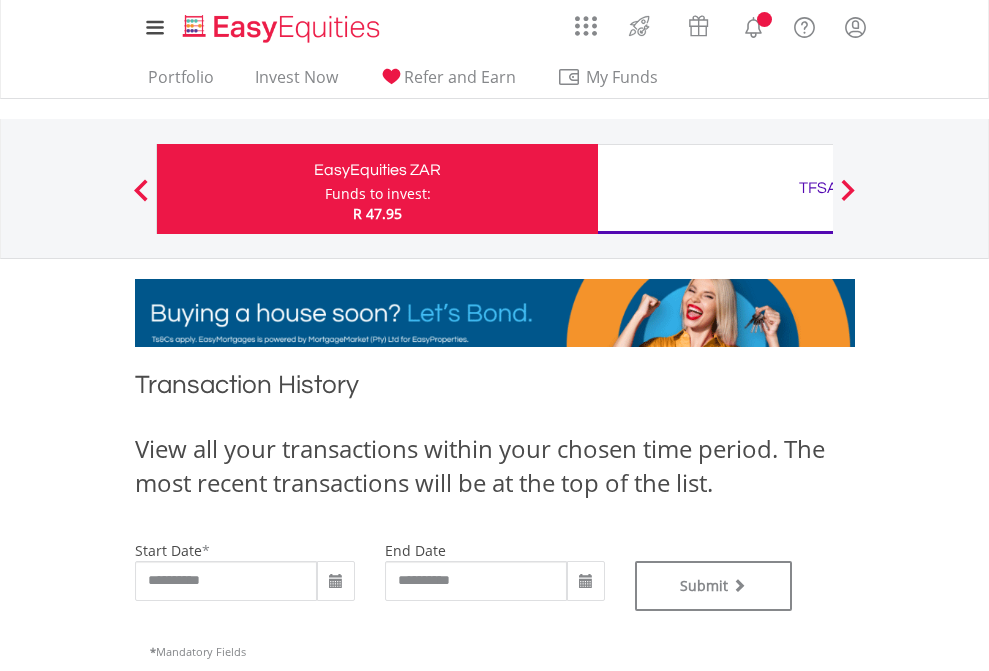 click on "TFSA" at bounding box center (818, 188) 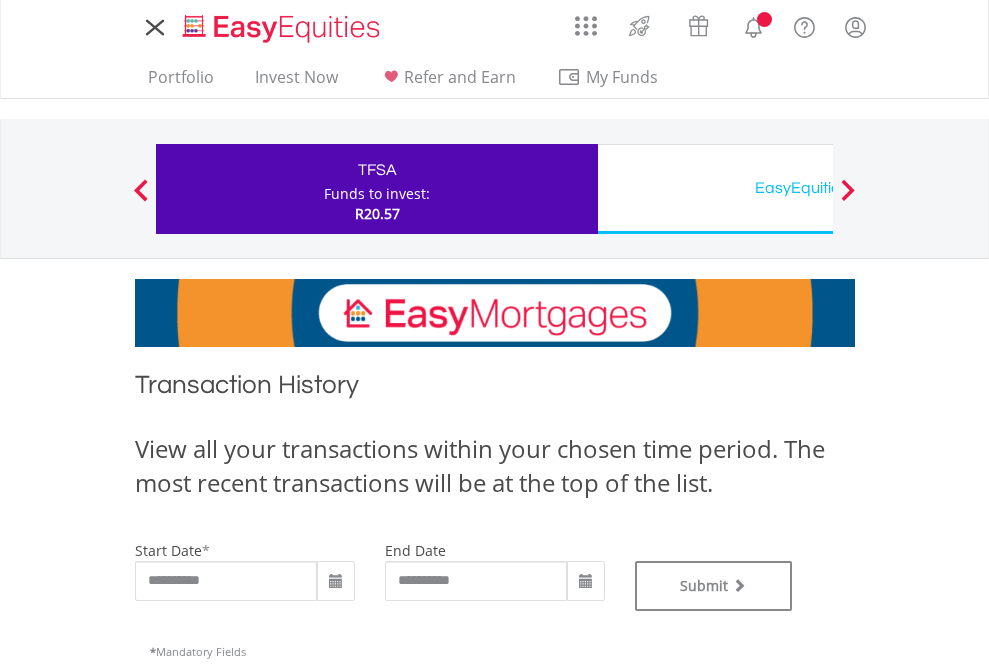 scroll, scrollTop: 0, scrollLeft: 0, axis: both 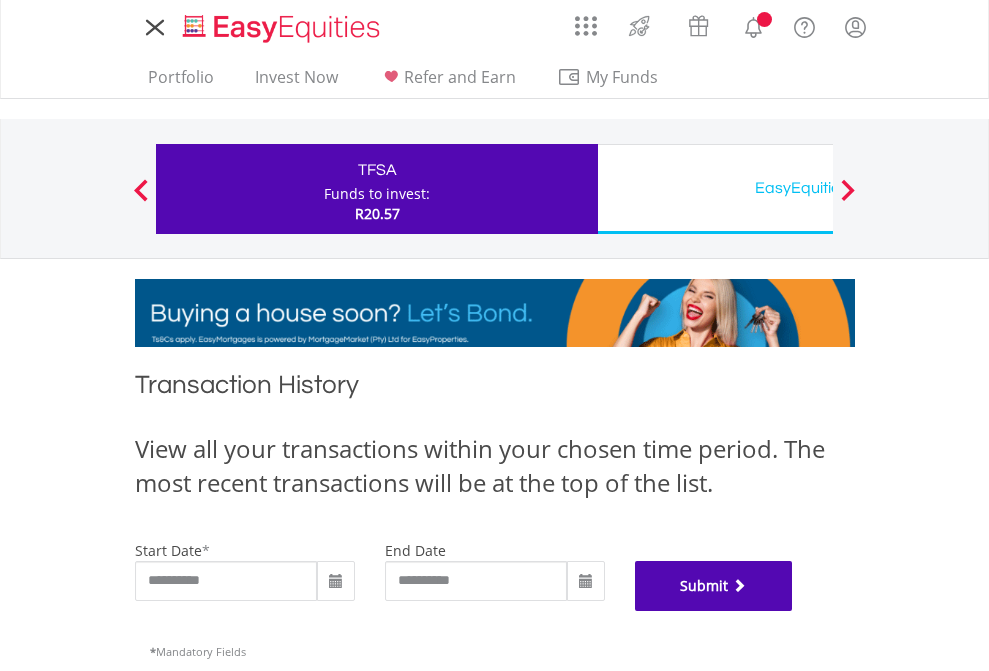click on "Submit" at bounding box center (714, 586) 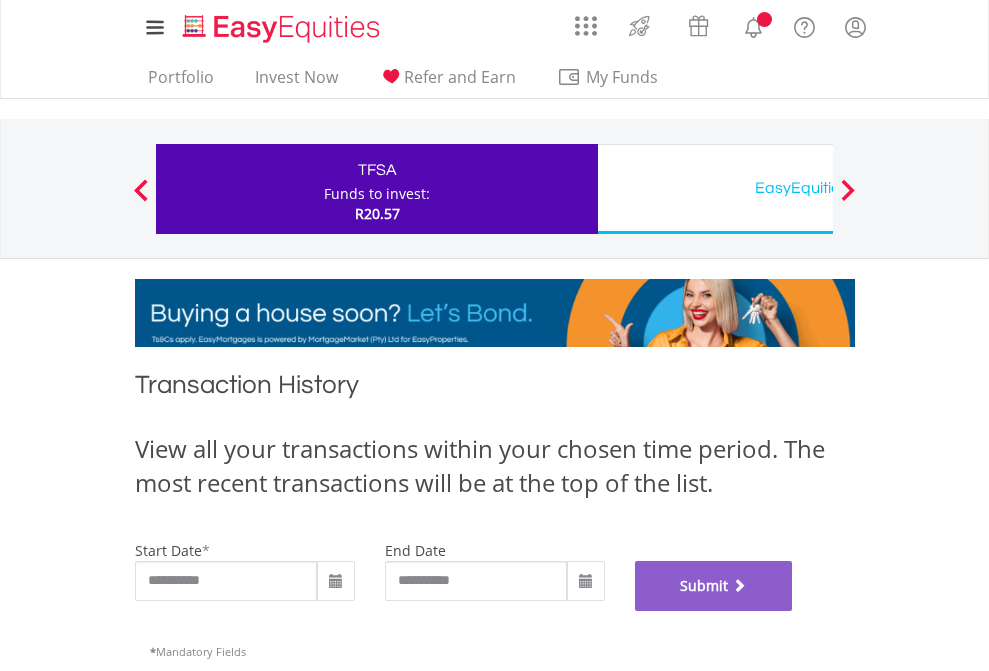 scroll, scrollTop: 811, scrollLeft: 0, axis: vertical 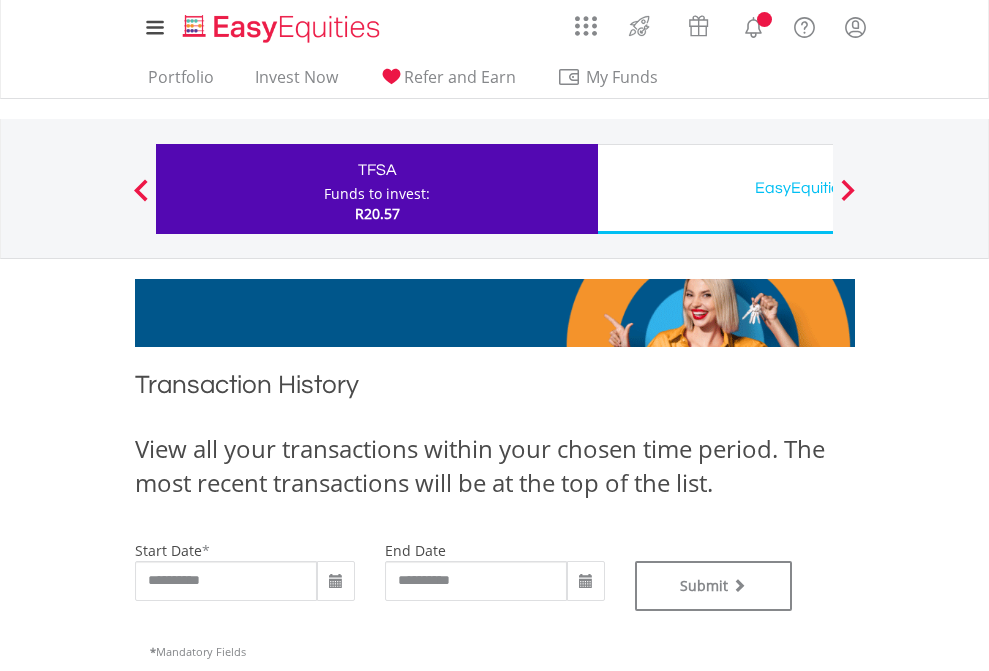 click on "EasyEquities USD" at bounding box center [818, 188] 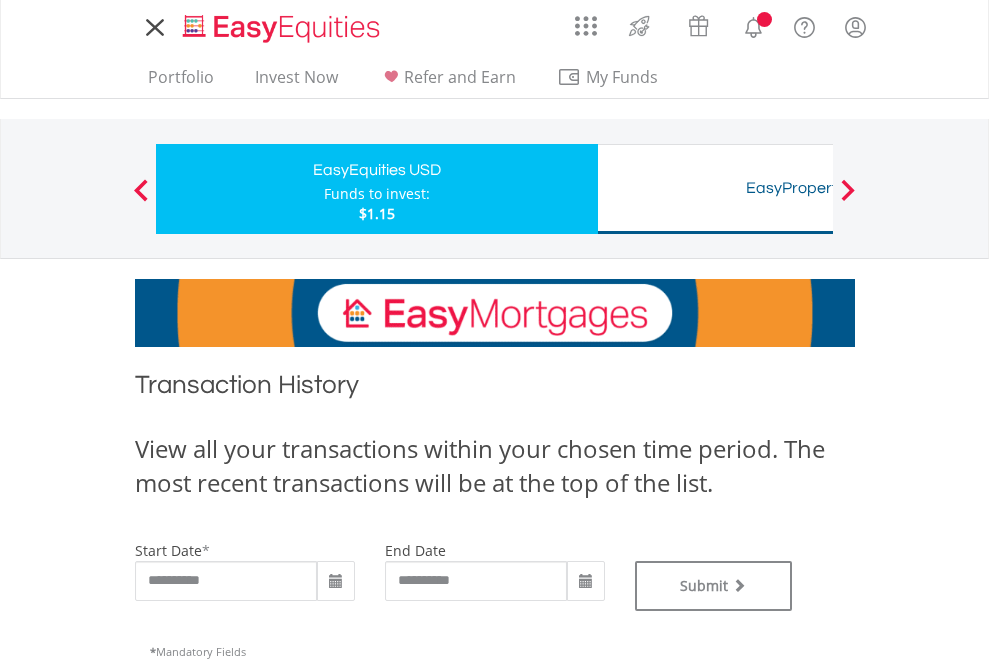 scroll, scrollTop: 0, scrollLeft: 0, axis: both 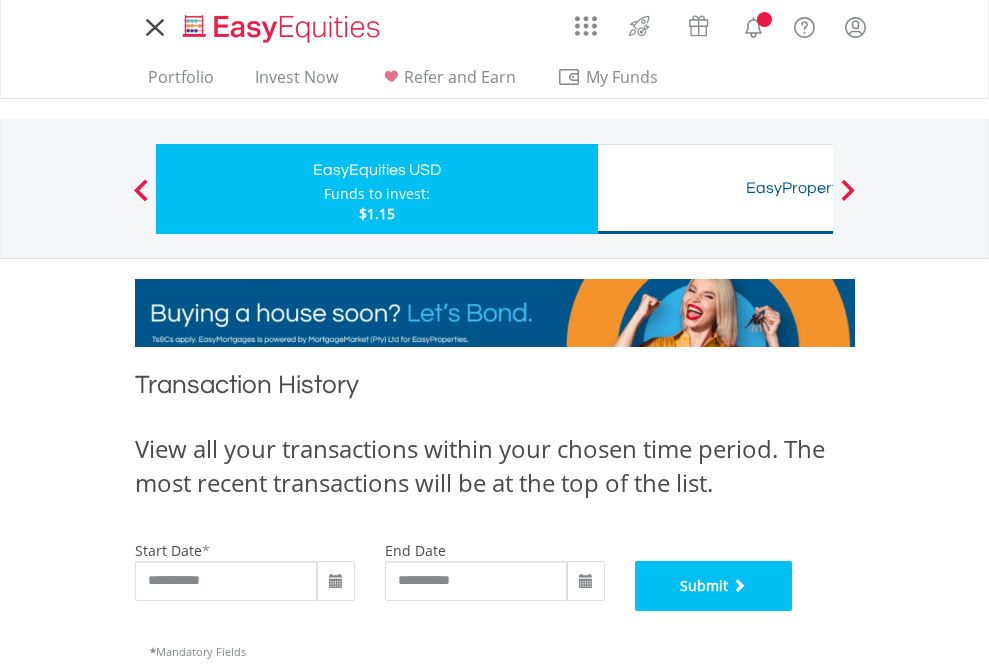click on "Submit" at bounding box center [714, 586] 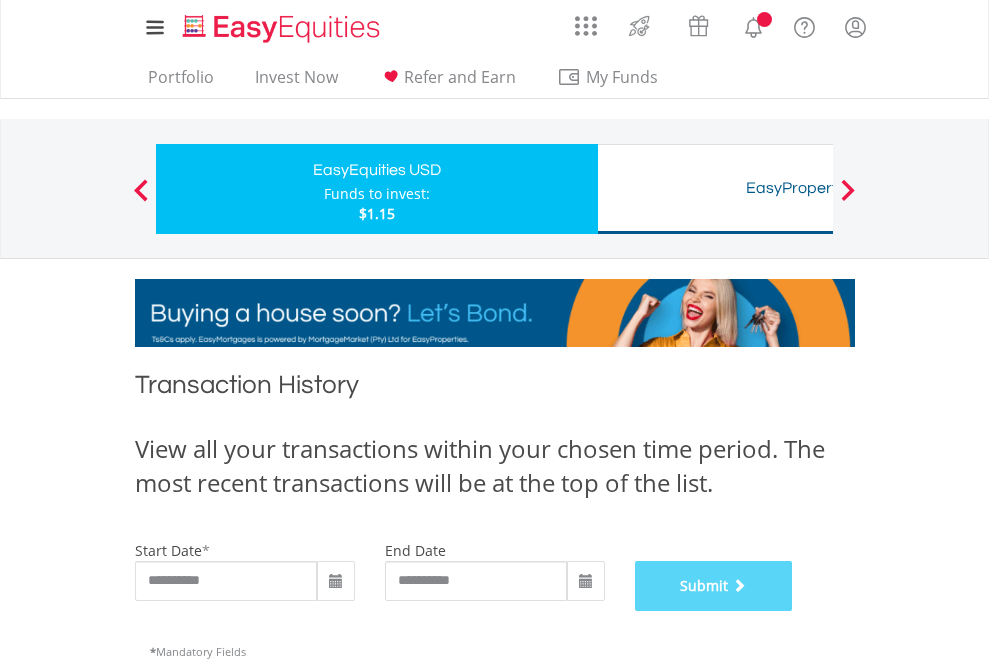 scroll, scrollTop: 811, scrollLeft: 0, axis: vertical 